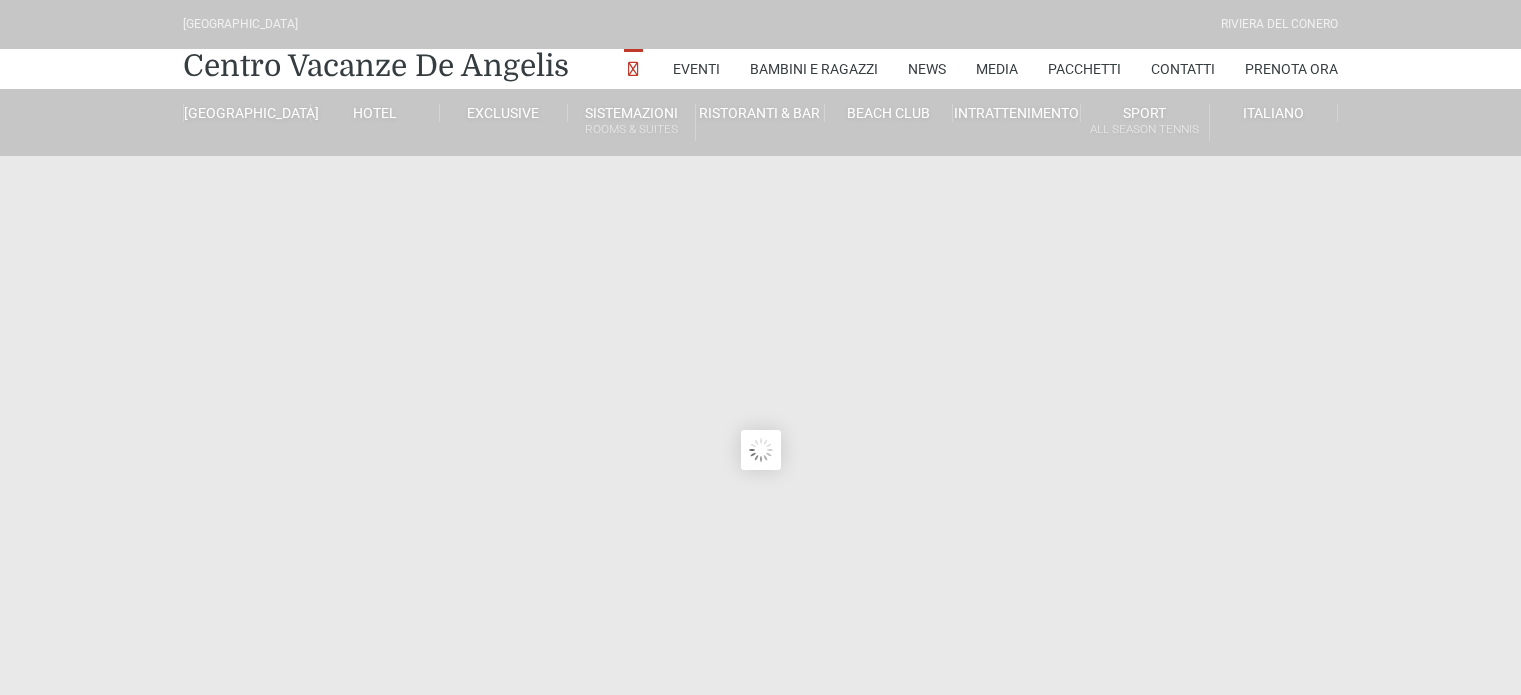 scroll, scrollTop: 0, scrollLeft: 0, axis: both 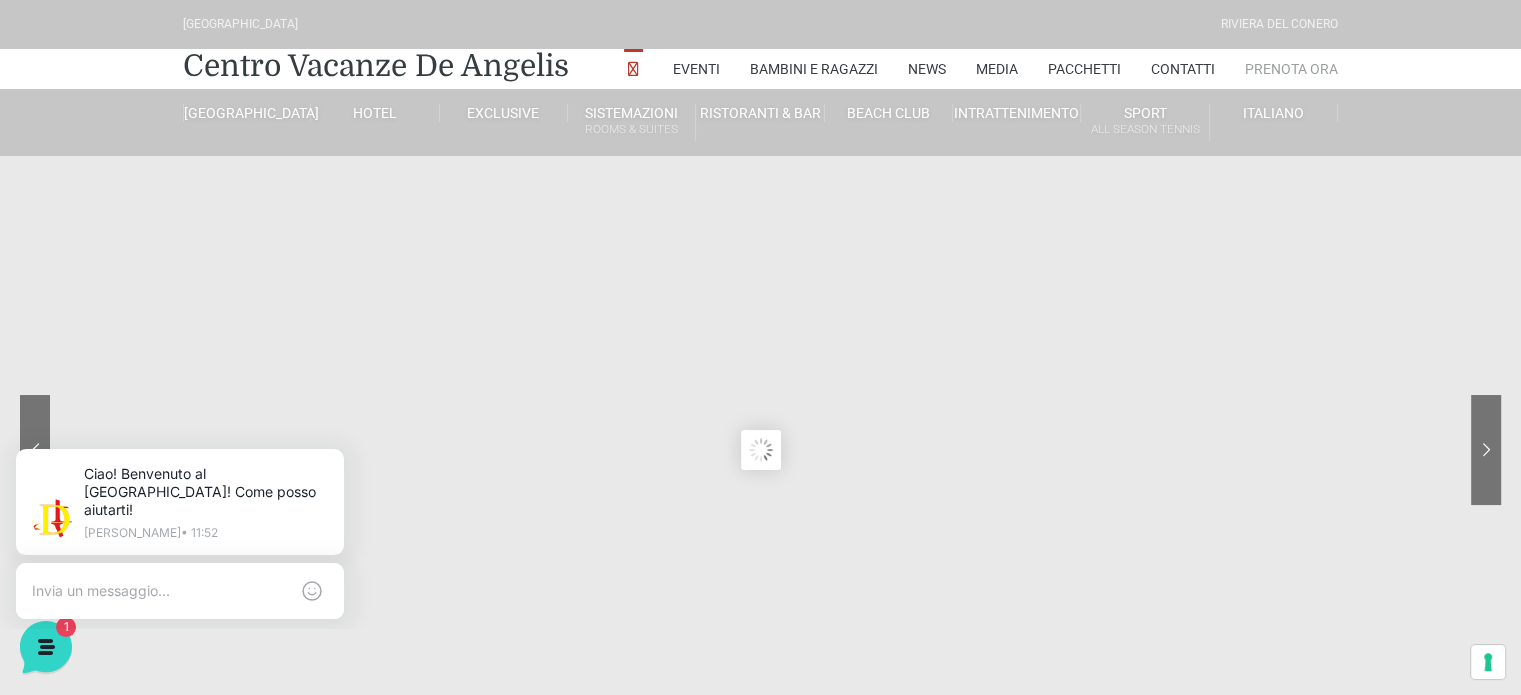 click on "Prenota Ora" at bounding box center (1291, 69) 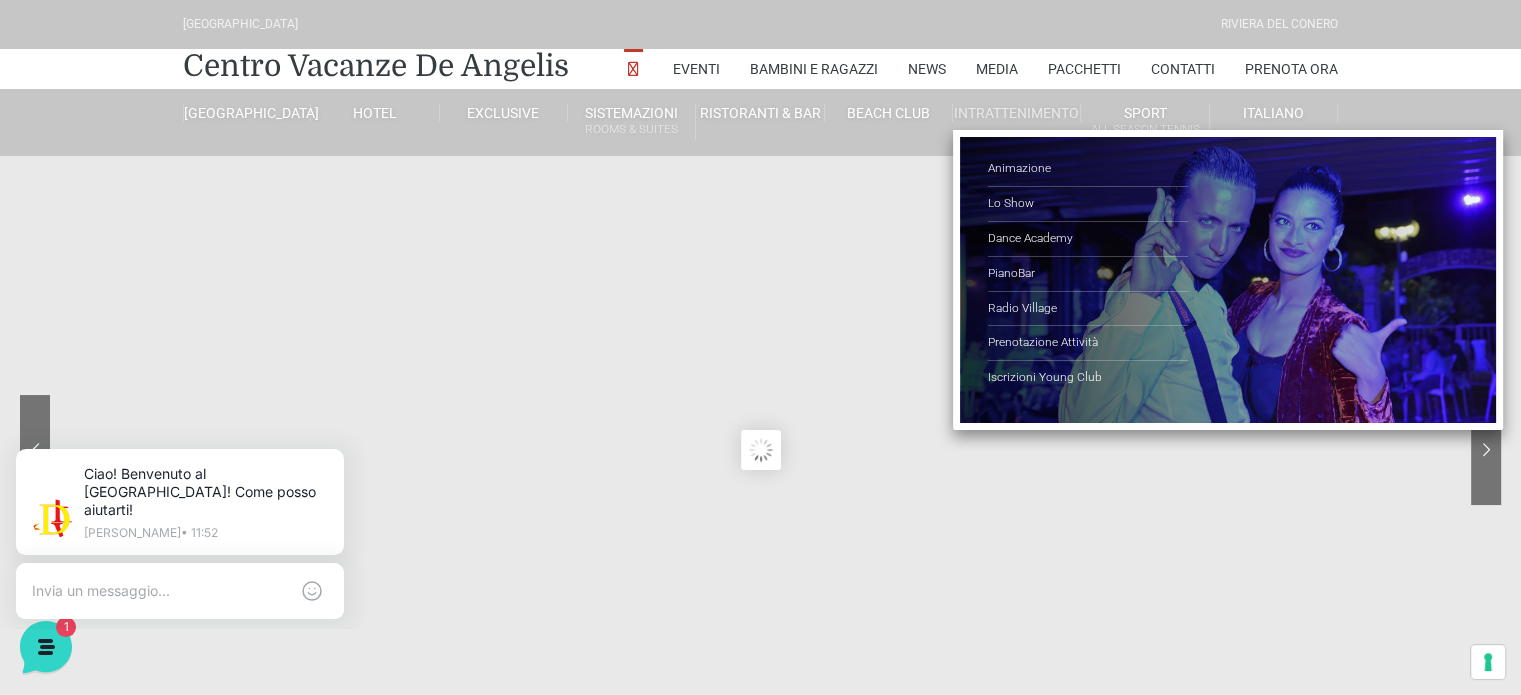 click on "Intrattenimento" at bounding box center [1017, 113] 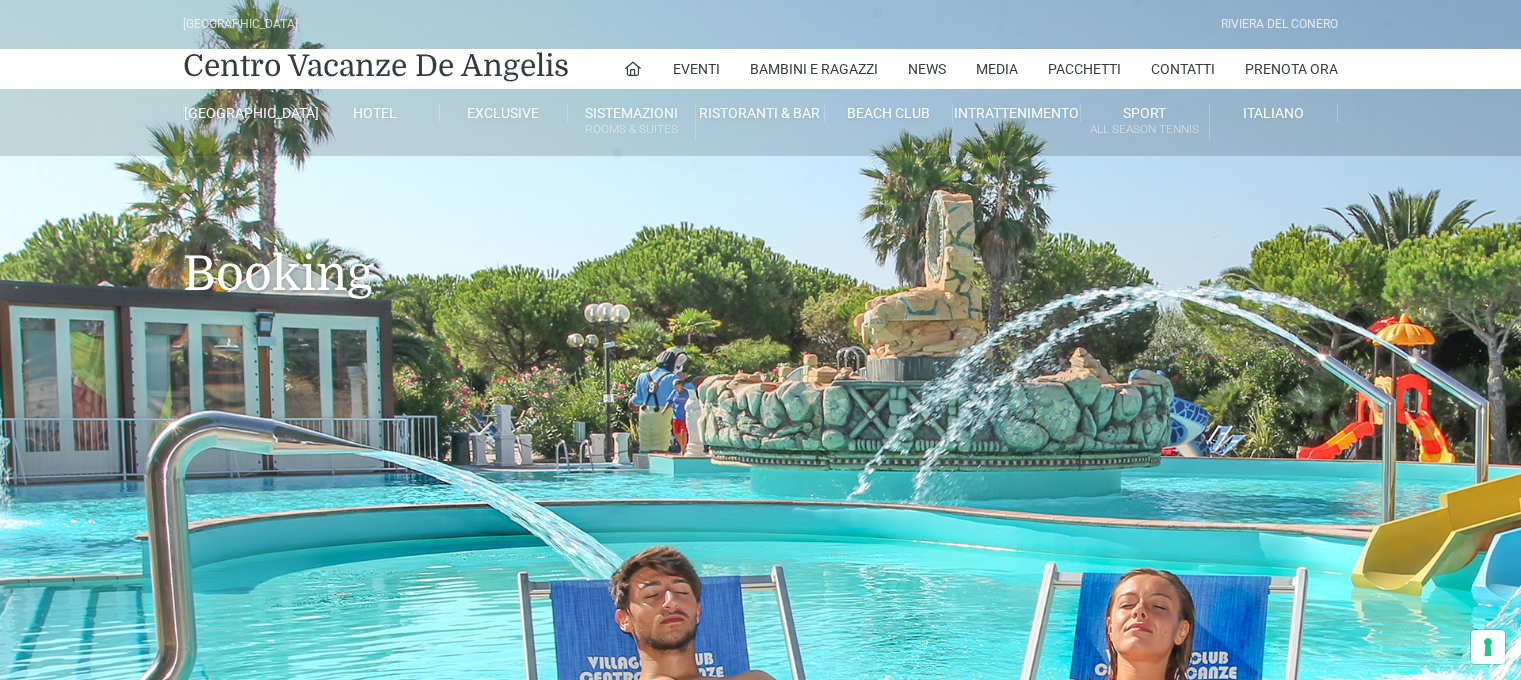scroll, scrollTop: 0, scrollLeft: 0, axis: both 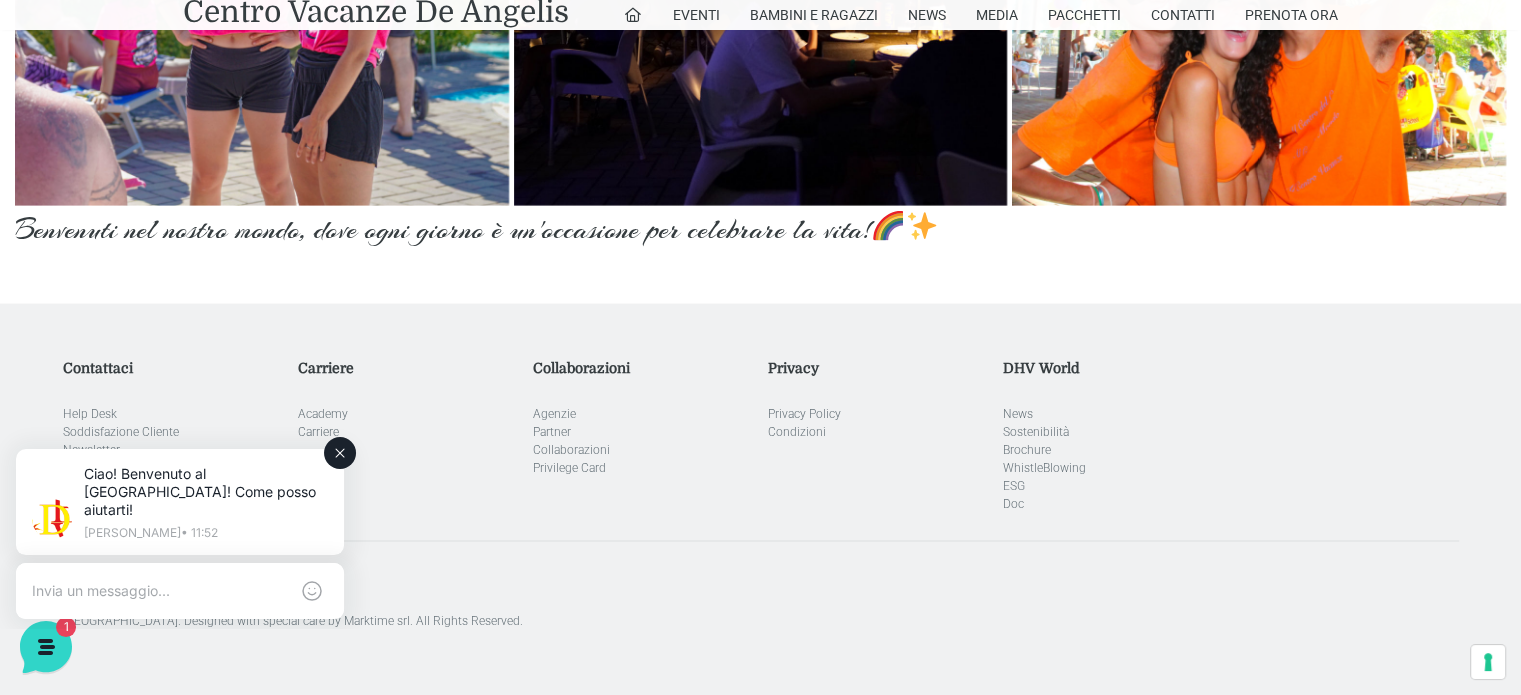 click 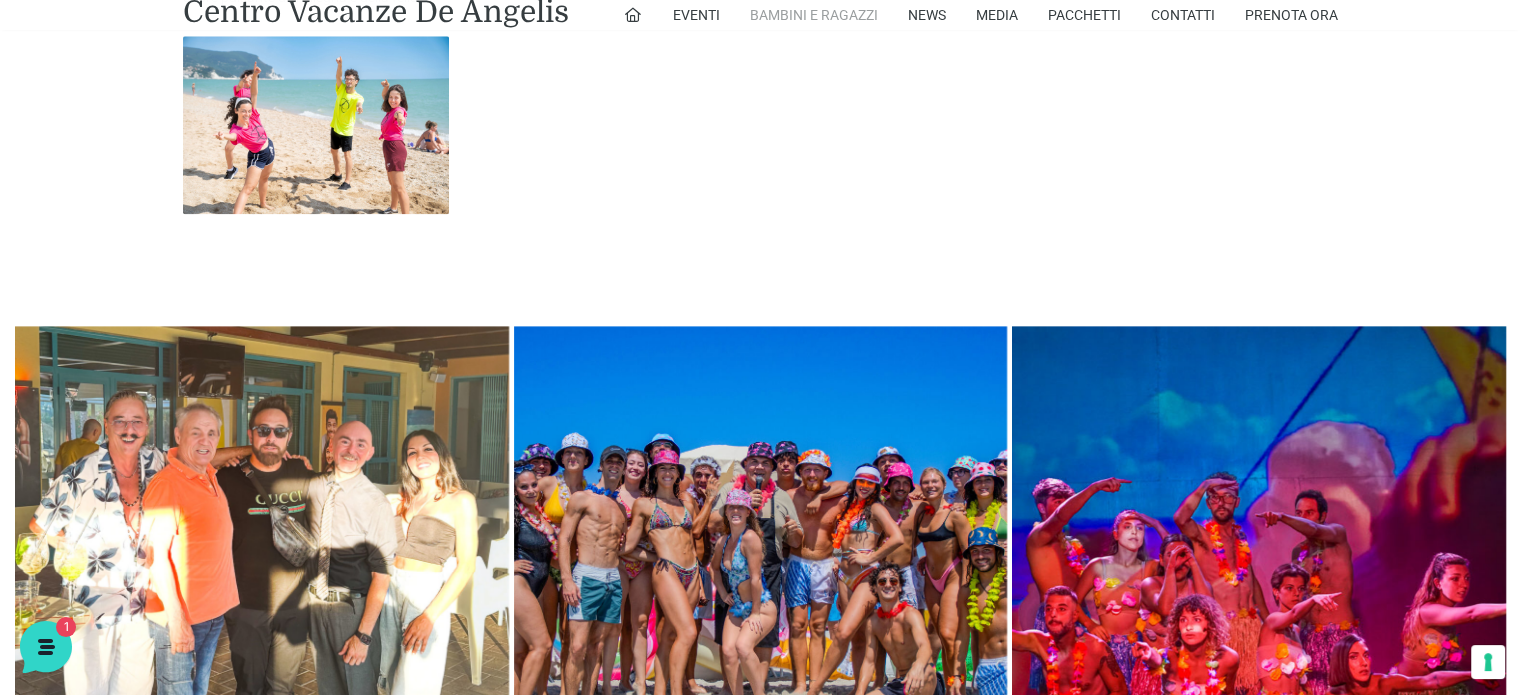 scroll, scrollTop: 2300, scrollLeft: 0, axis: vertical 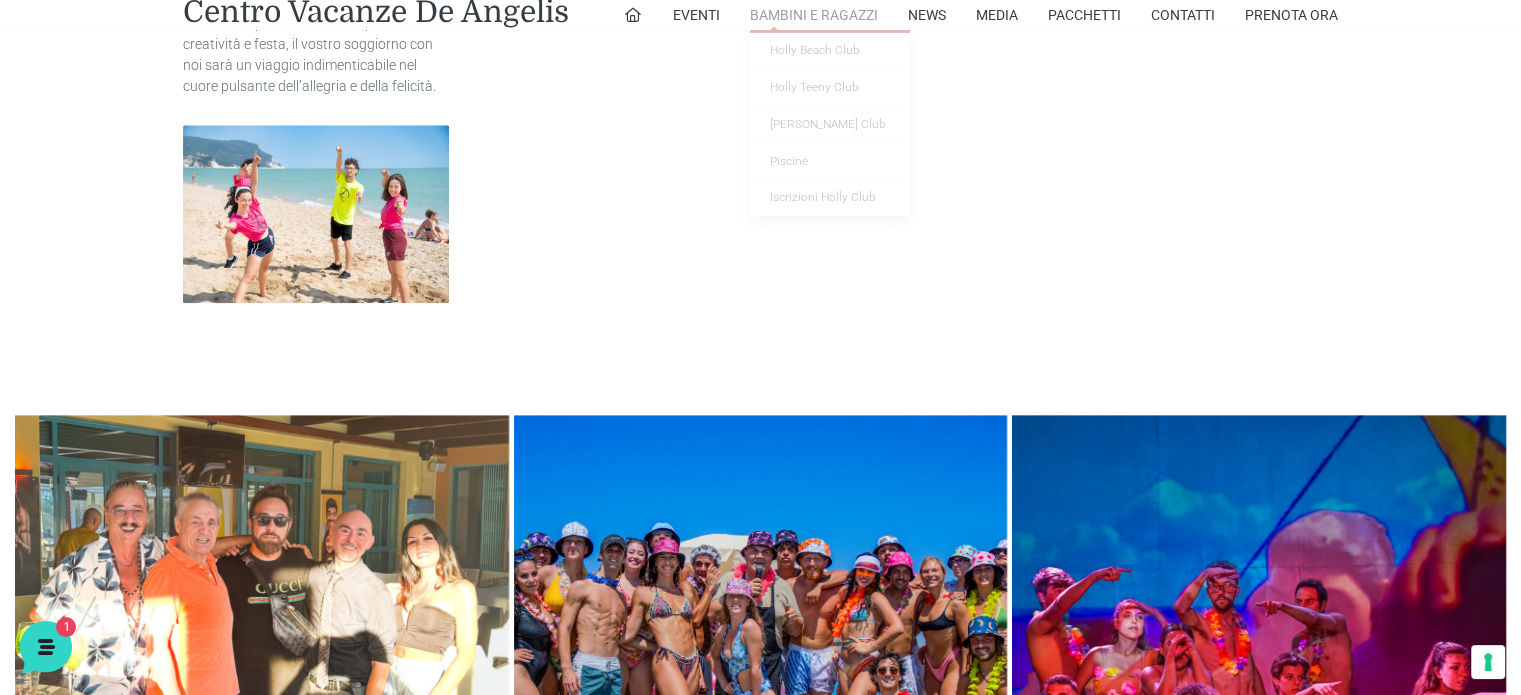 click on "Bambini e Ragazzi" at bounding box center (814, 15) 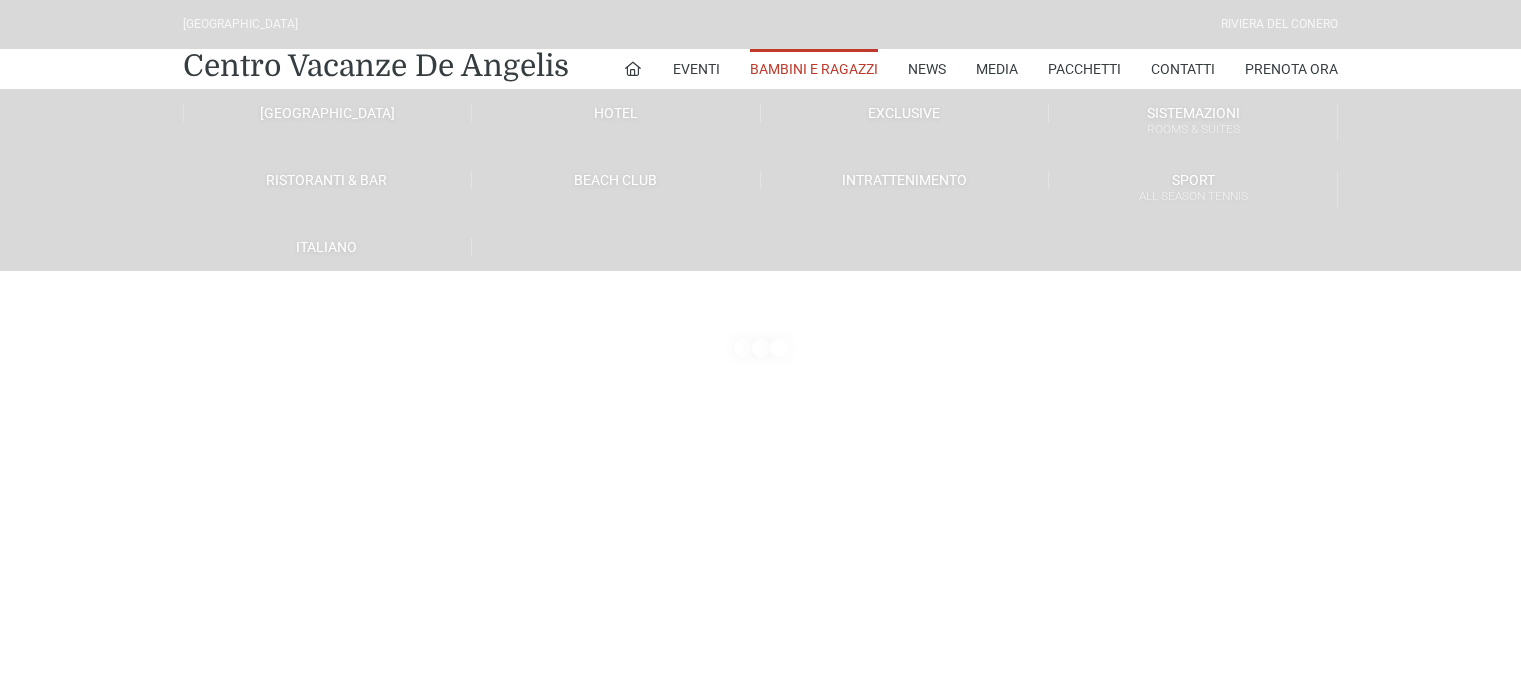 scroll, scrollTop: 0, scrollLeft: 0, axis: both 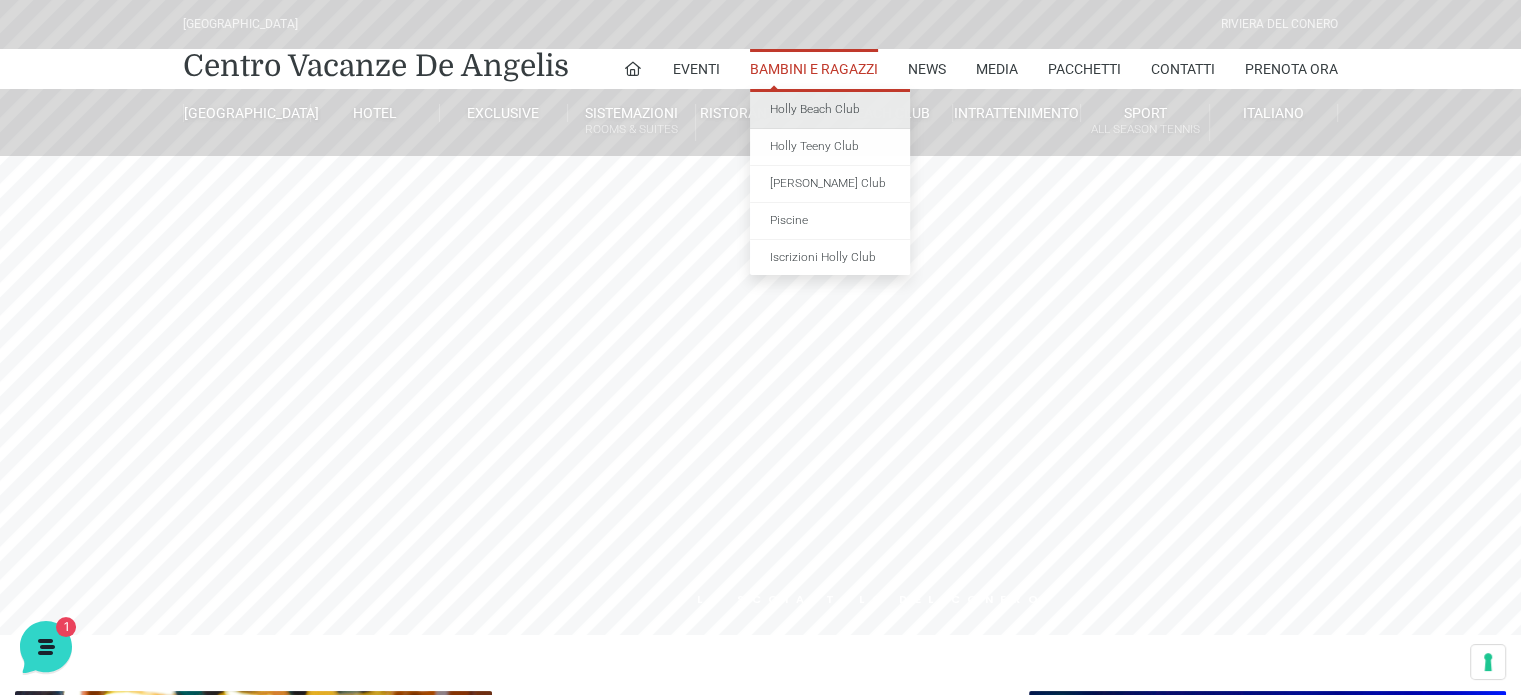 click on "Holly Beach Club" at bounding box center [830, 110] 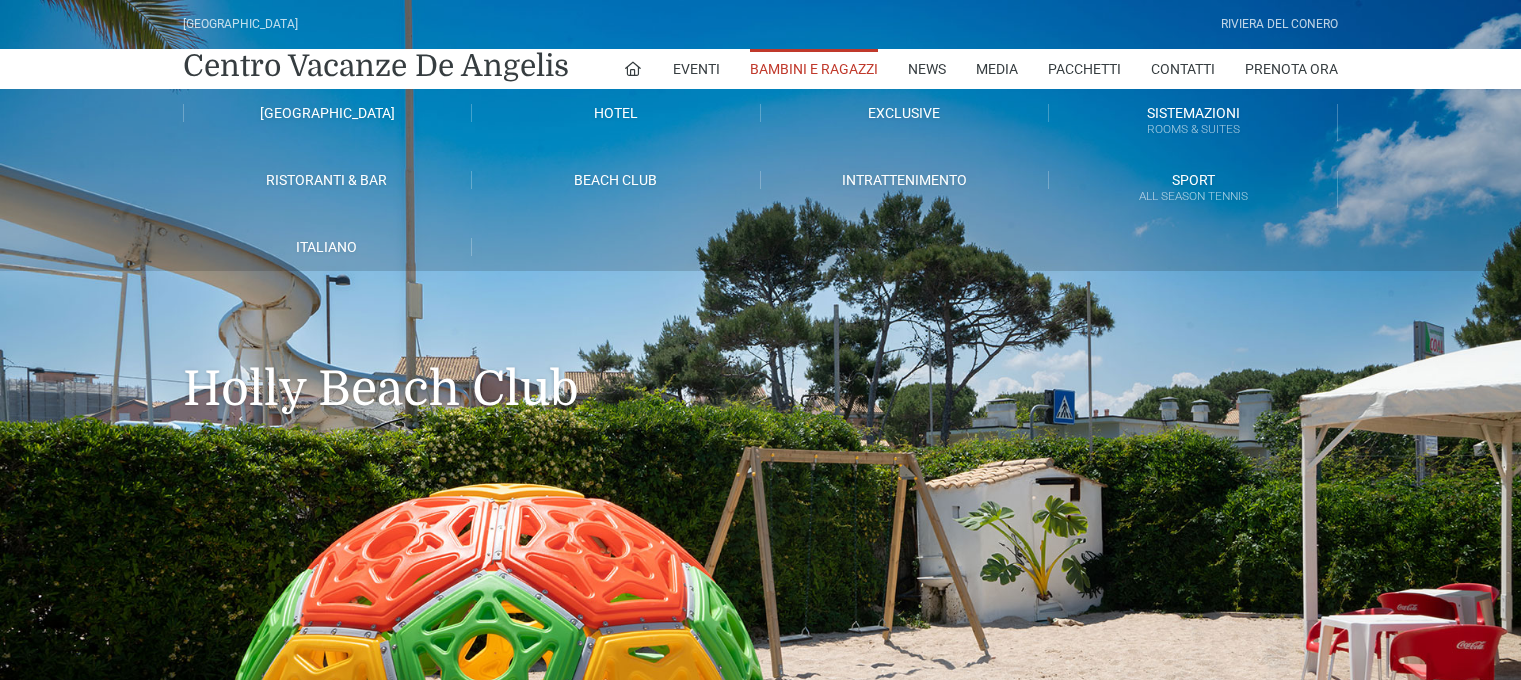 scroll, scrollTop: 0, scrollLeft: 0, axis: both 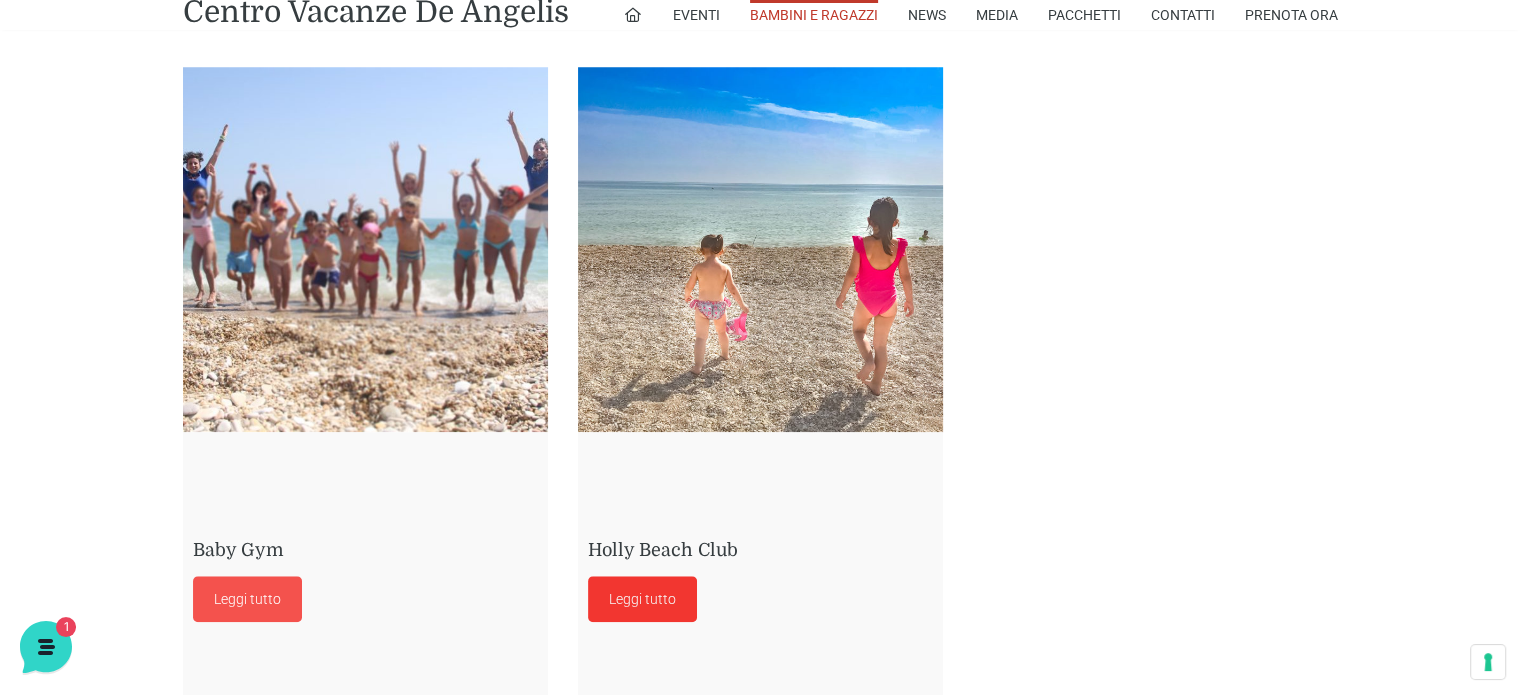 click on "Leggi tutto" at bounding box center (642, 599) 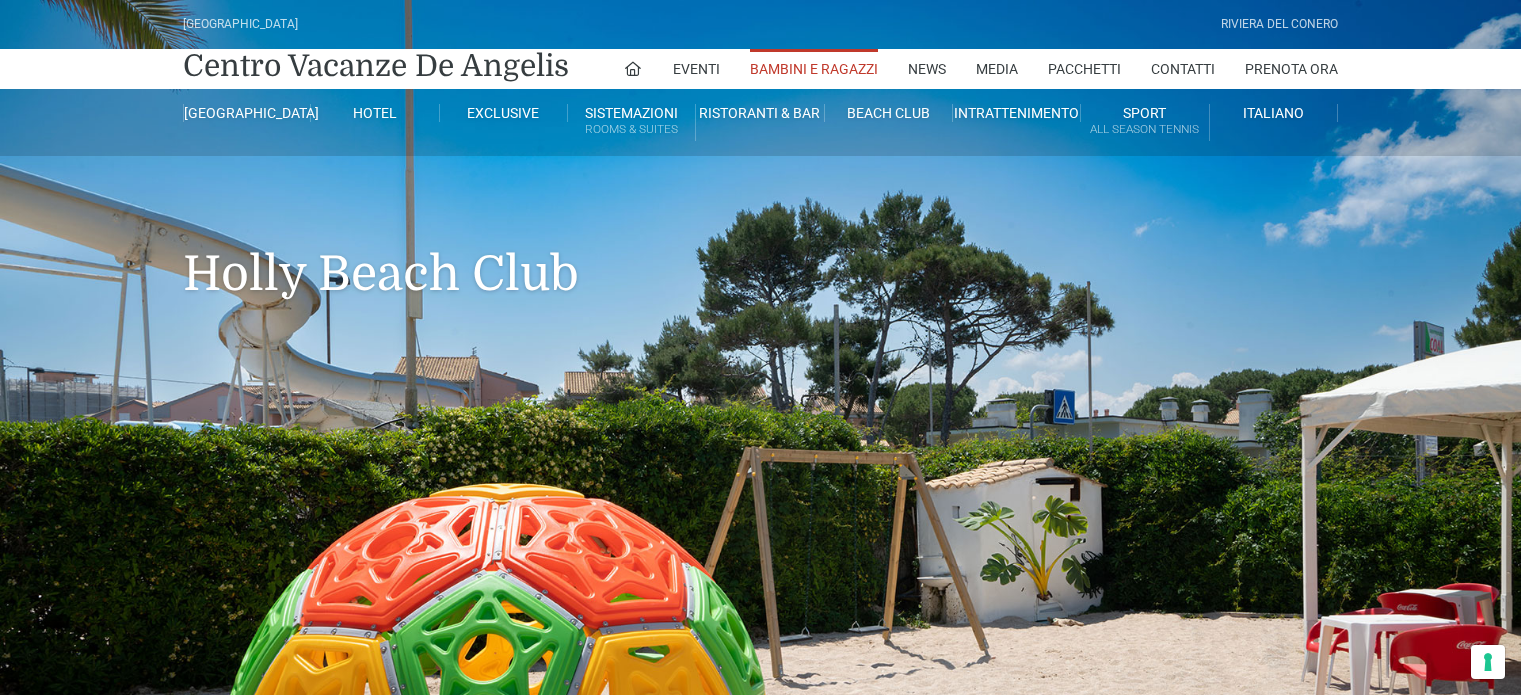 scroll, scrollTop: 0, scrollLeft: 0, axis: both 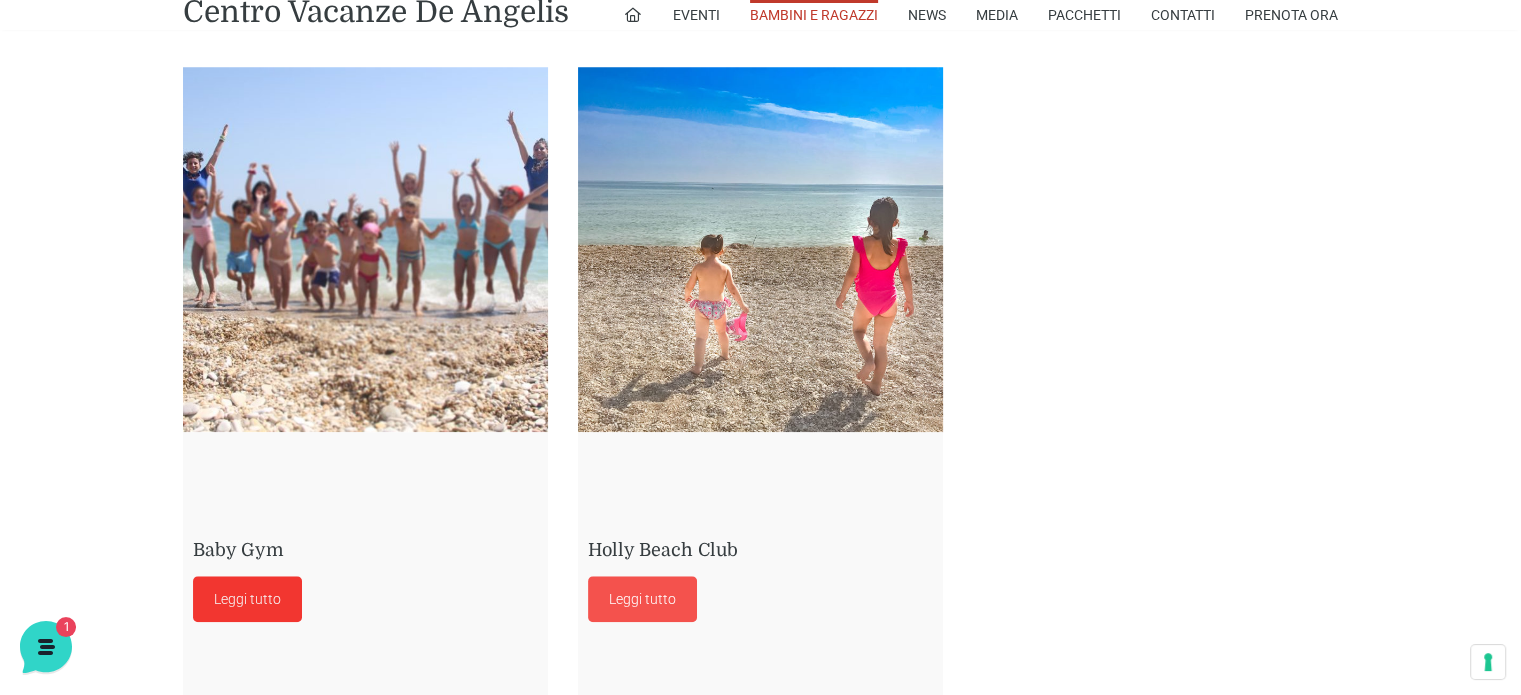 click on "Leggi tutto" at bounding box center [247, 599] 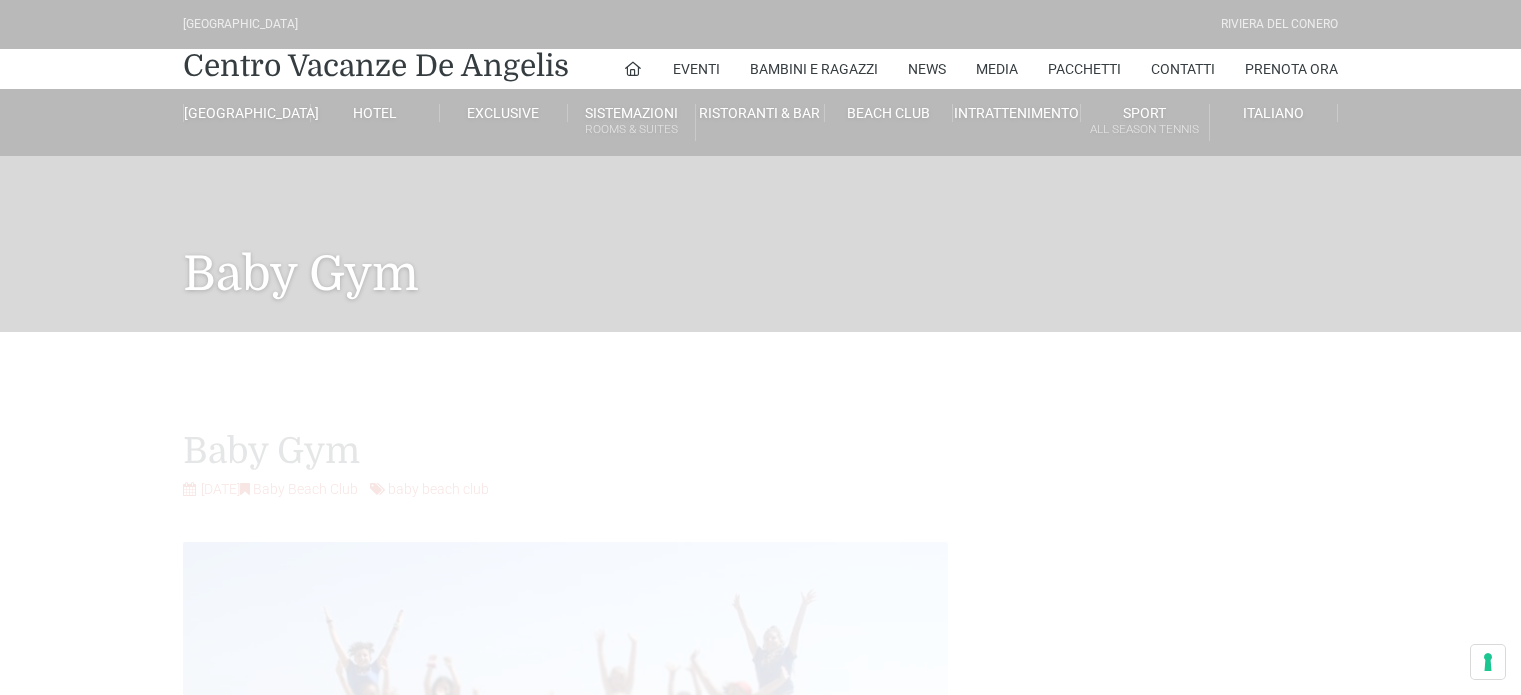 scroll, scrollTop: 0, scrollLeft: 0, axis: both 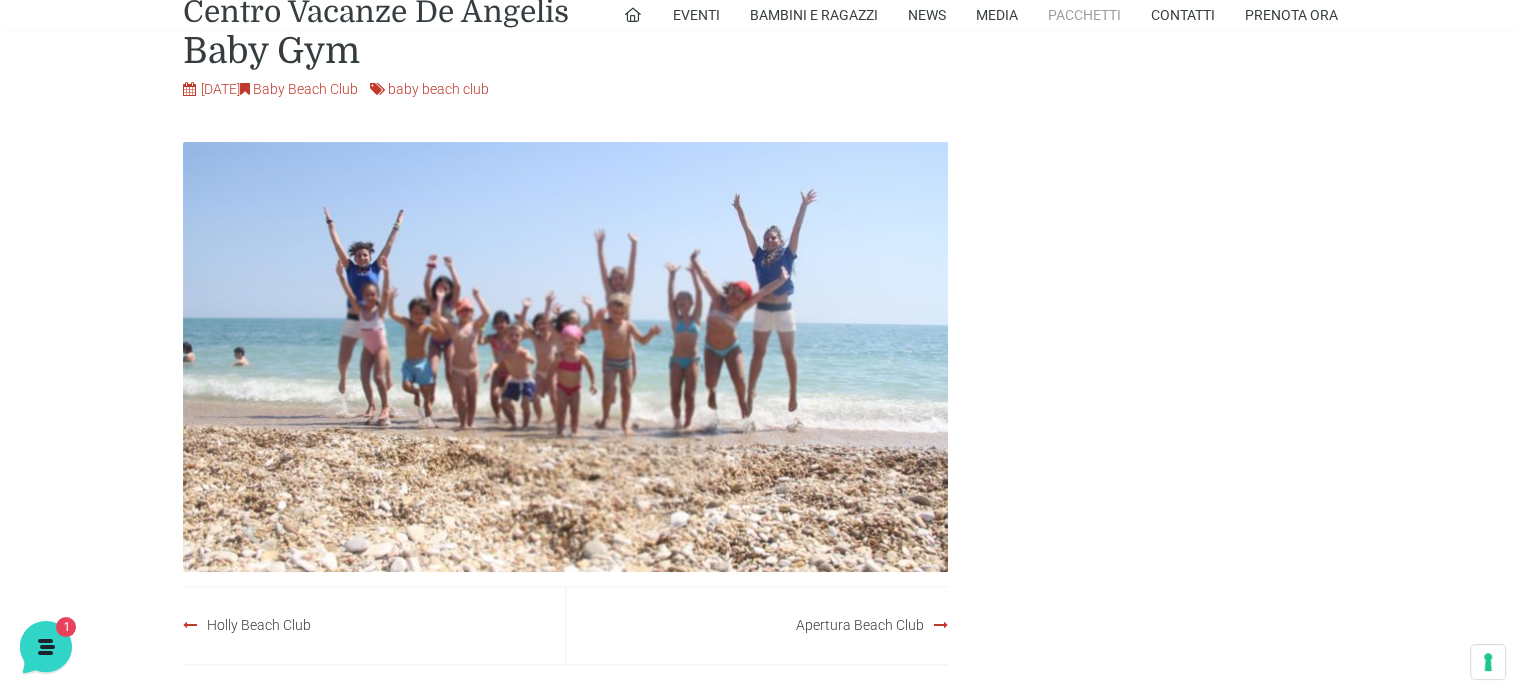 click on "Pacchetti" at bounding box center [1084, 15] 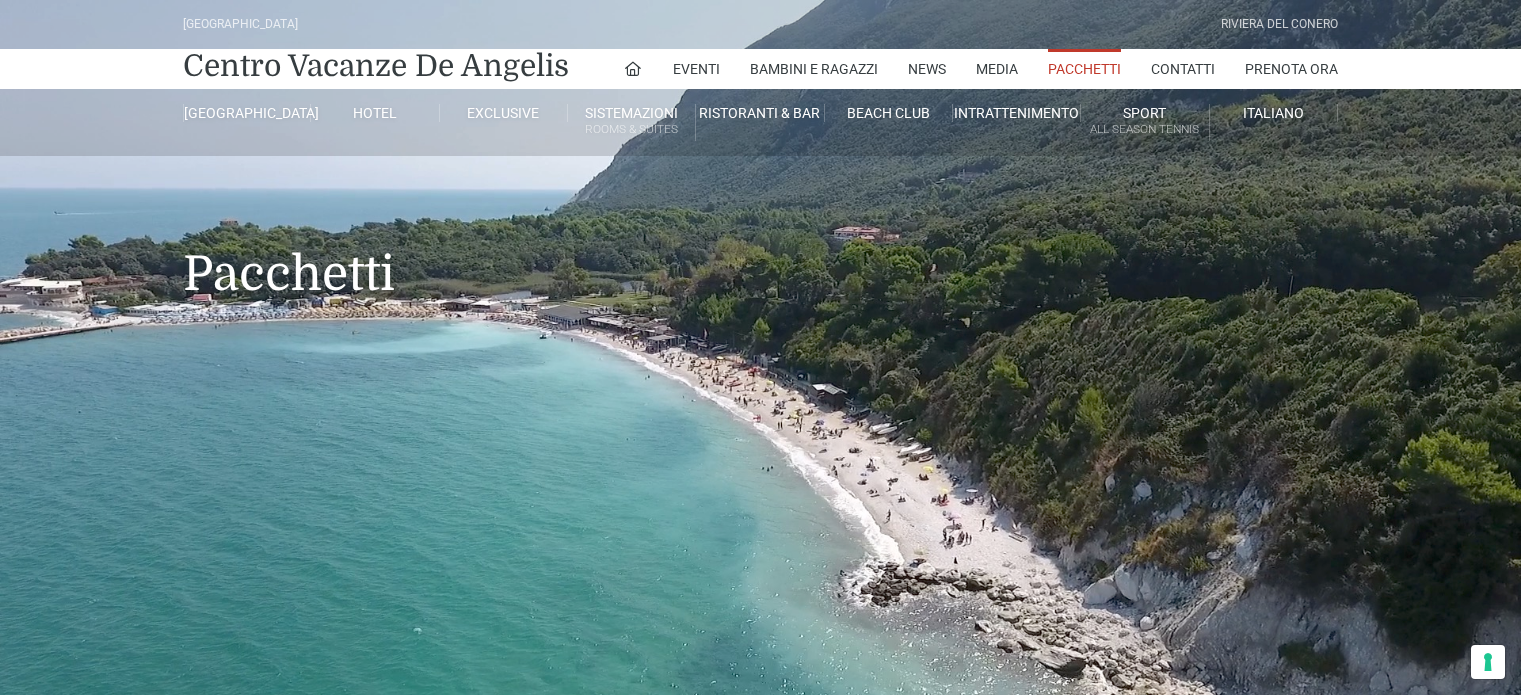 scroll, scrollTop: 0, scrollLeft: 0, axis: both 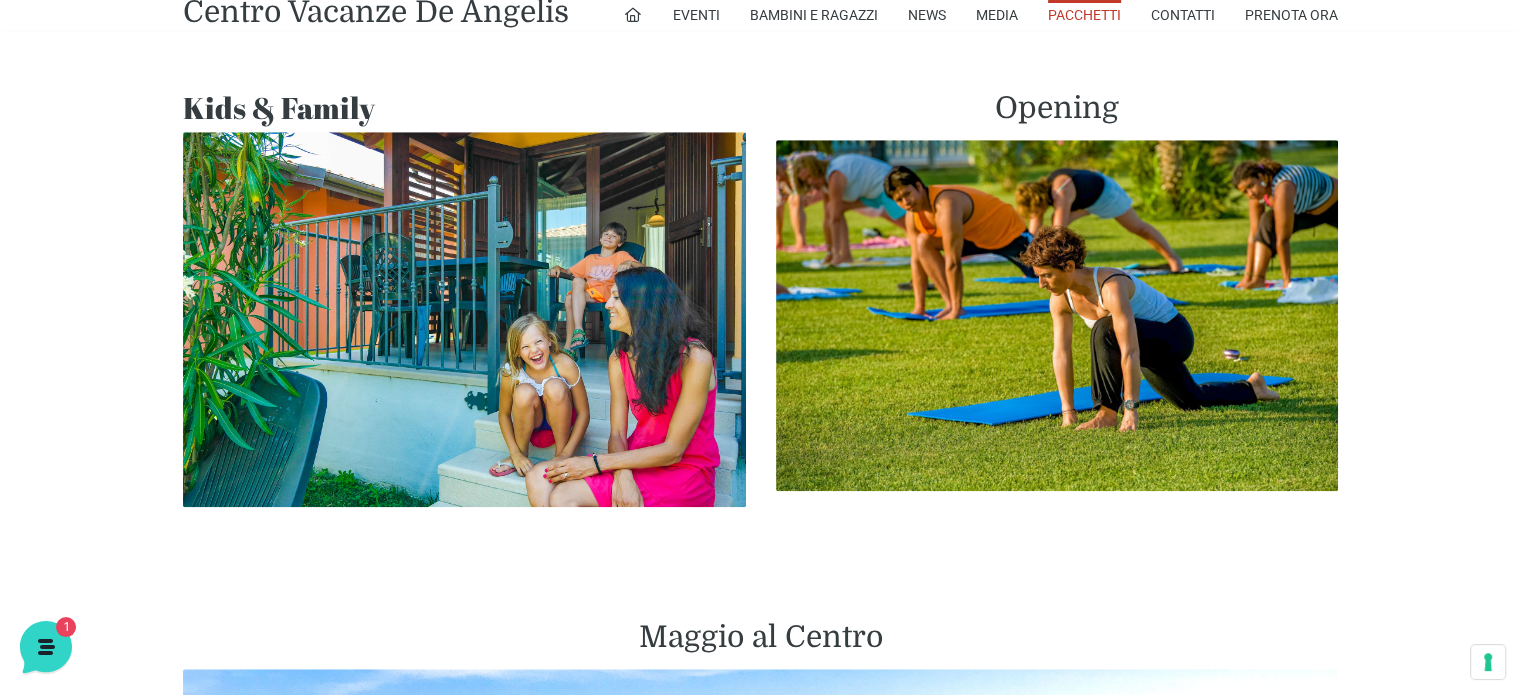 click at bounding box center (464, 319) 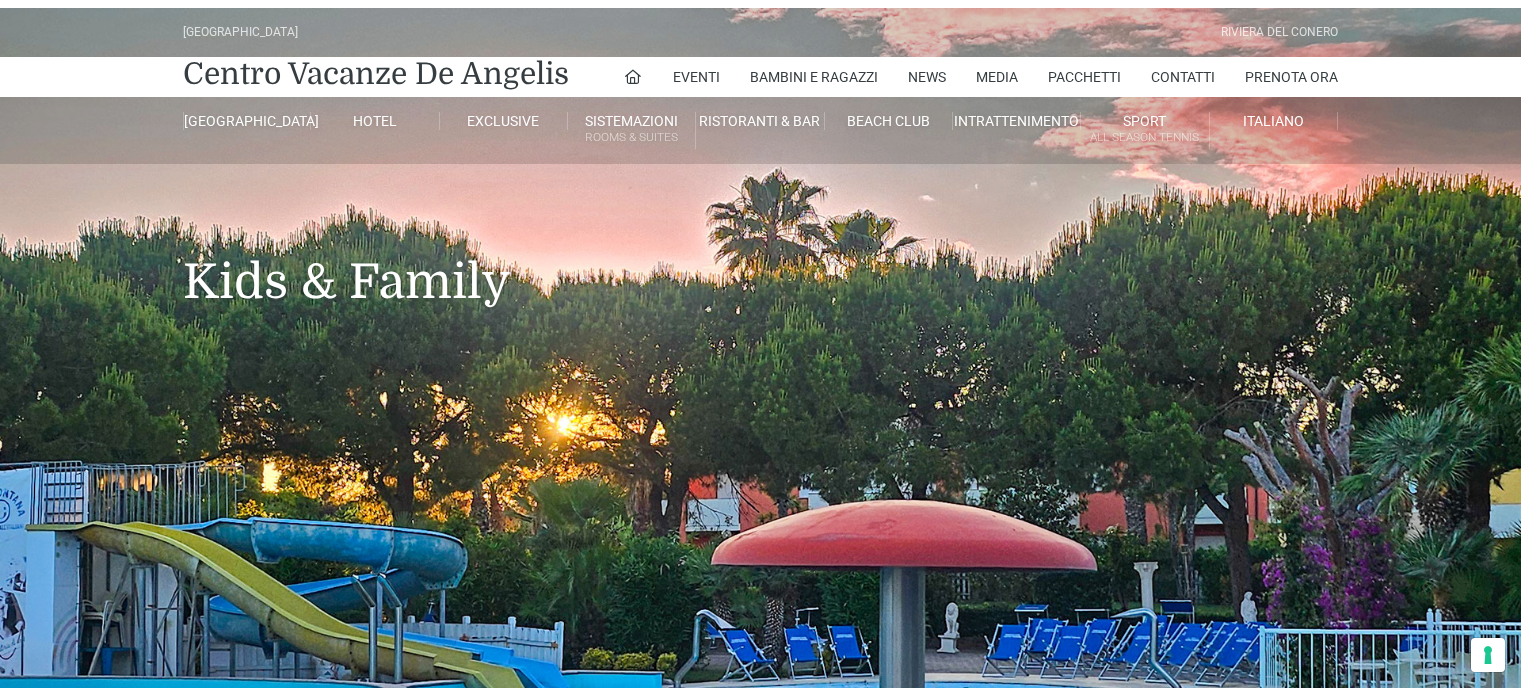 scroll, scrollTop: 0, scrollLeft: 0, axis: both 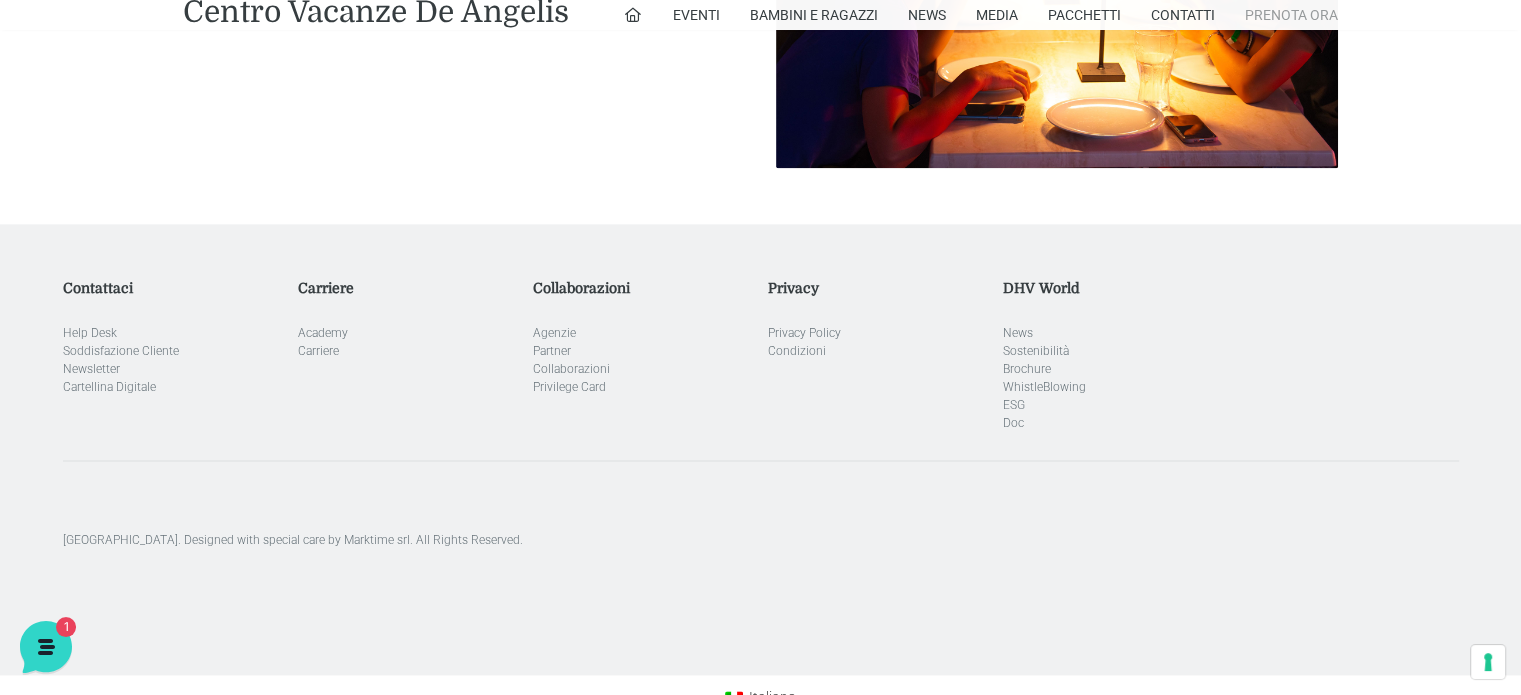 click on "Prenota Ora" at bounding box center [1291, 15] 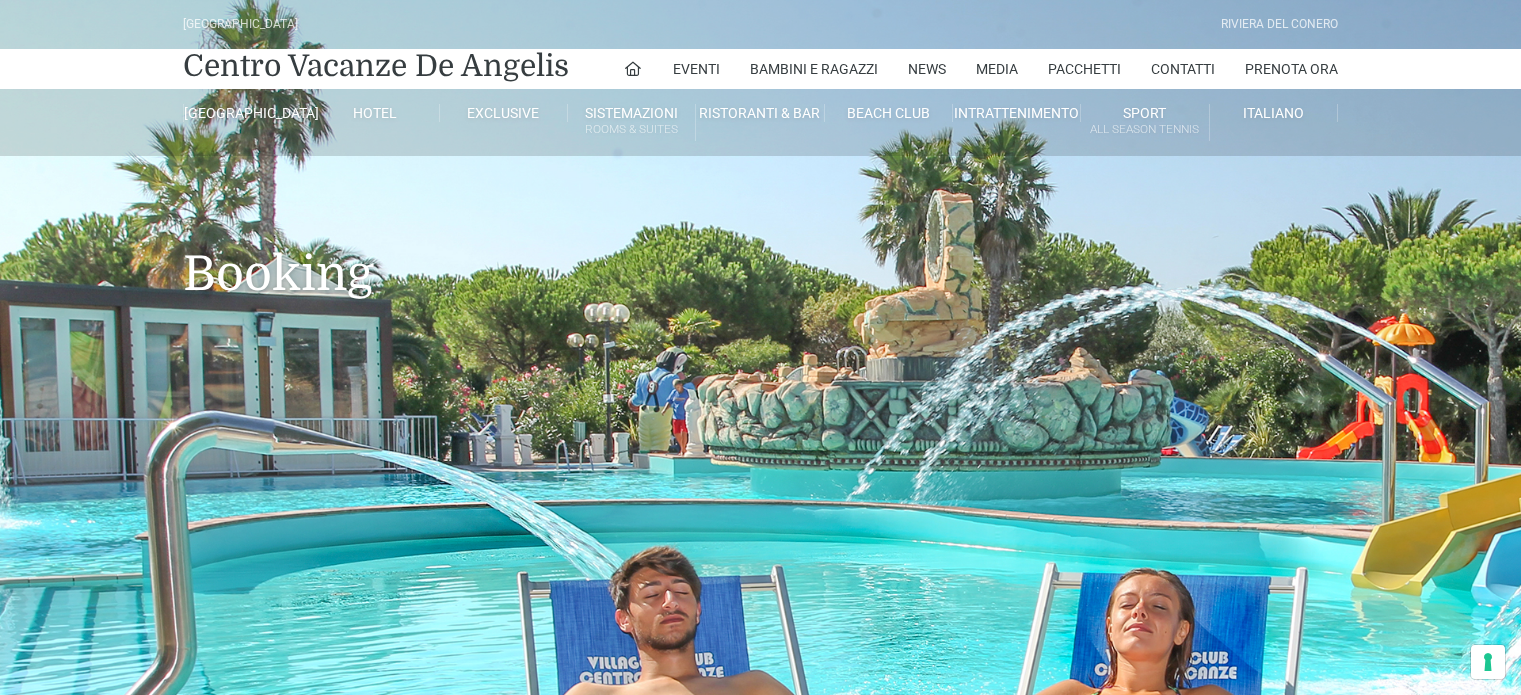 scroll, scrollTop: 0, scrollLeft: 0, axis: both 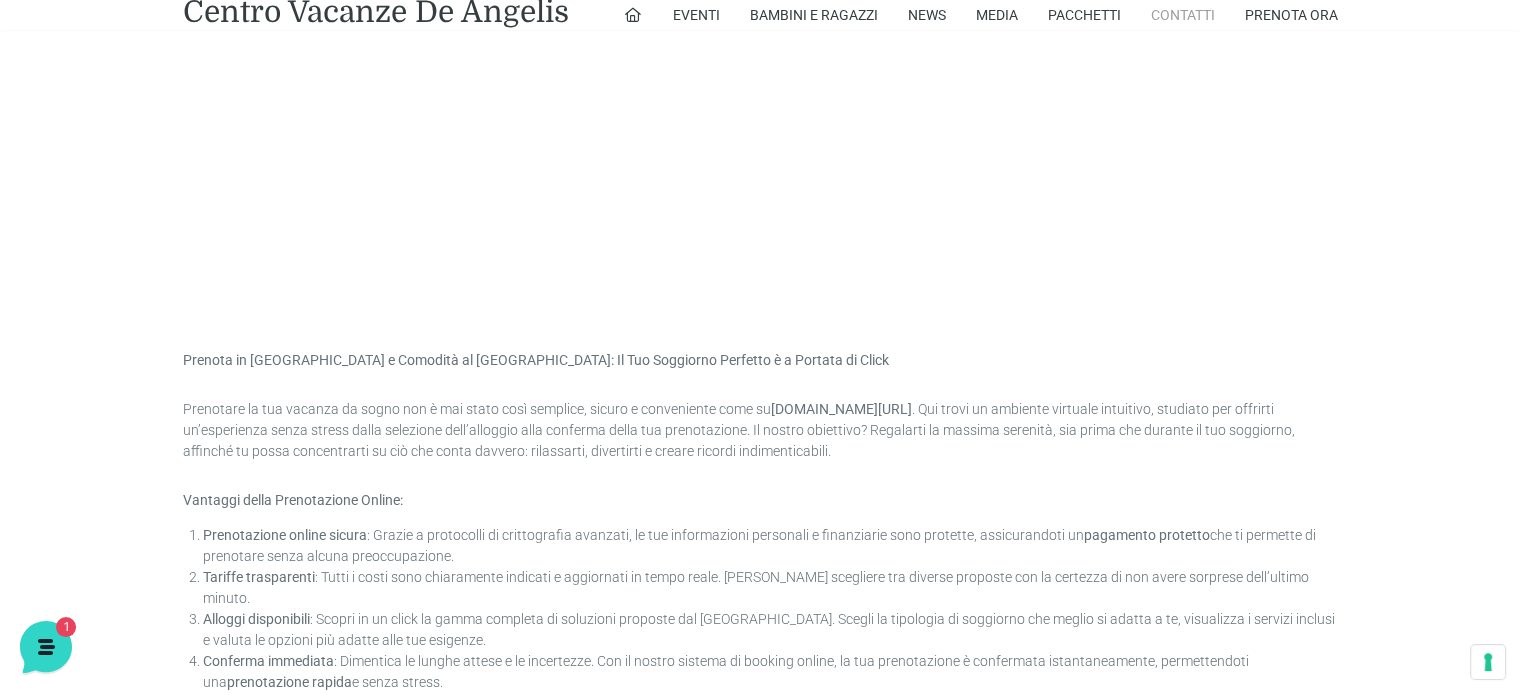 click on "Contatti" at bounding box center (1183, 15) 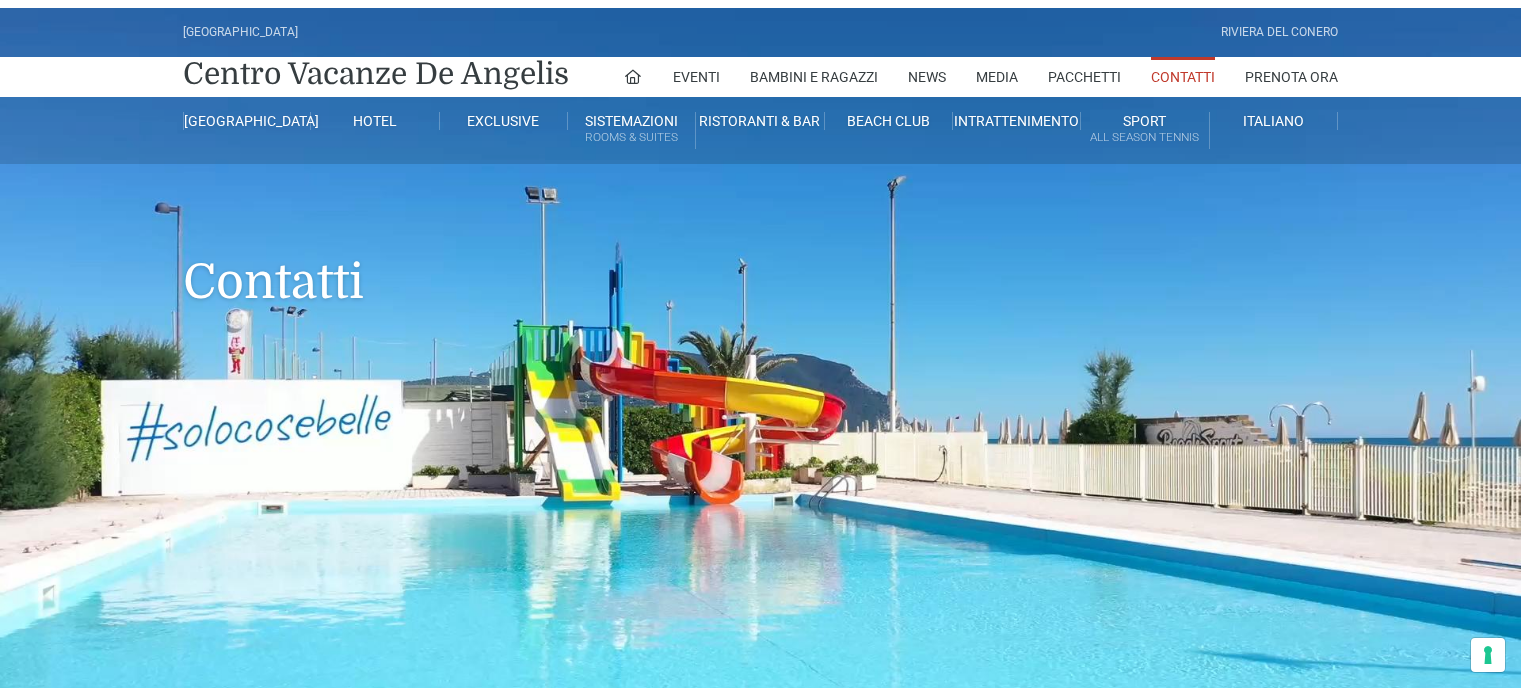 scroll, scrollTop: 0, scrollLeft: 0, axis: both 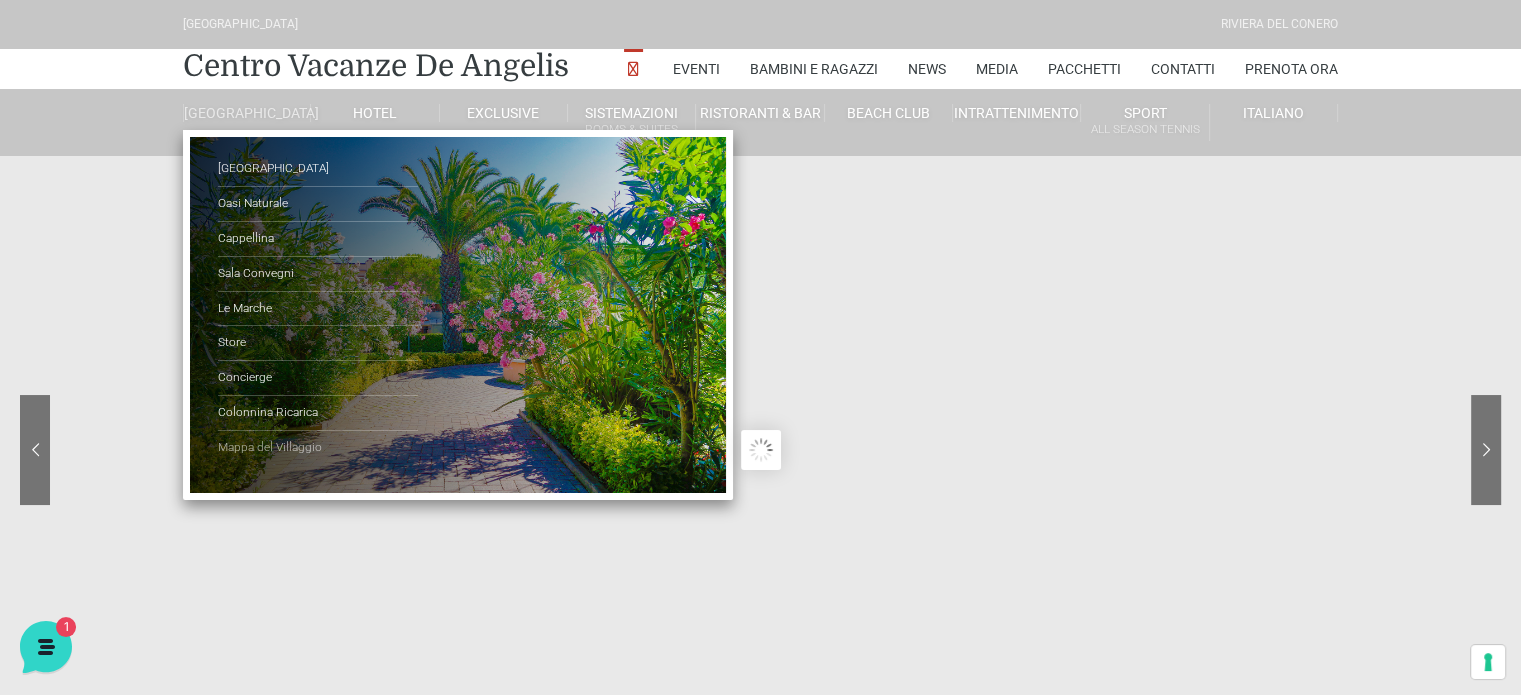 click on "Mappa del Villaggio" at bounding box center [318, 448] 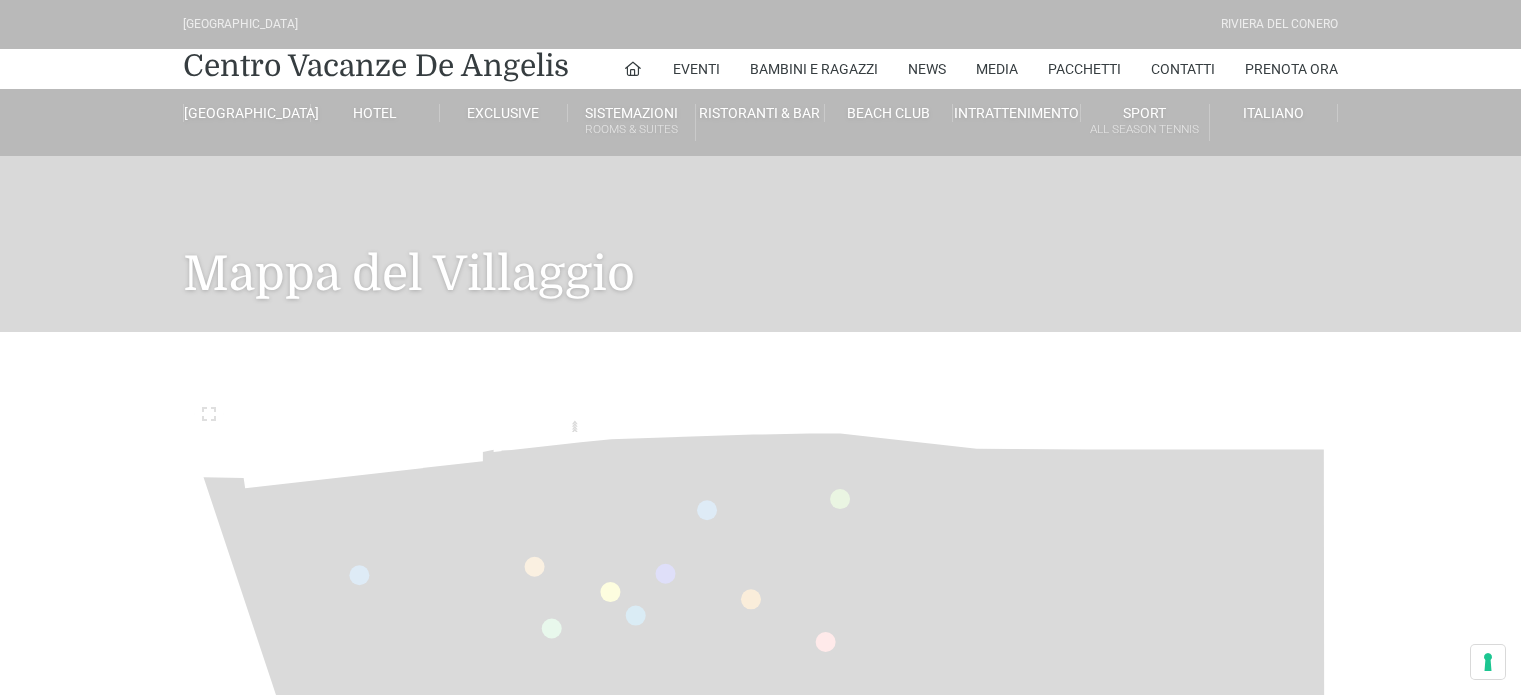 scroll, scrollTop: 0, scrollLeft: 0, axis: both 